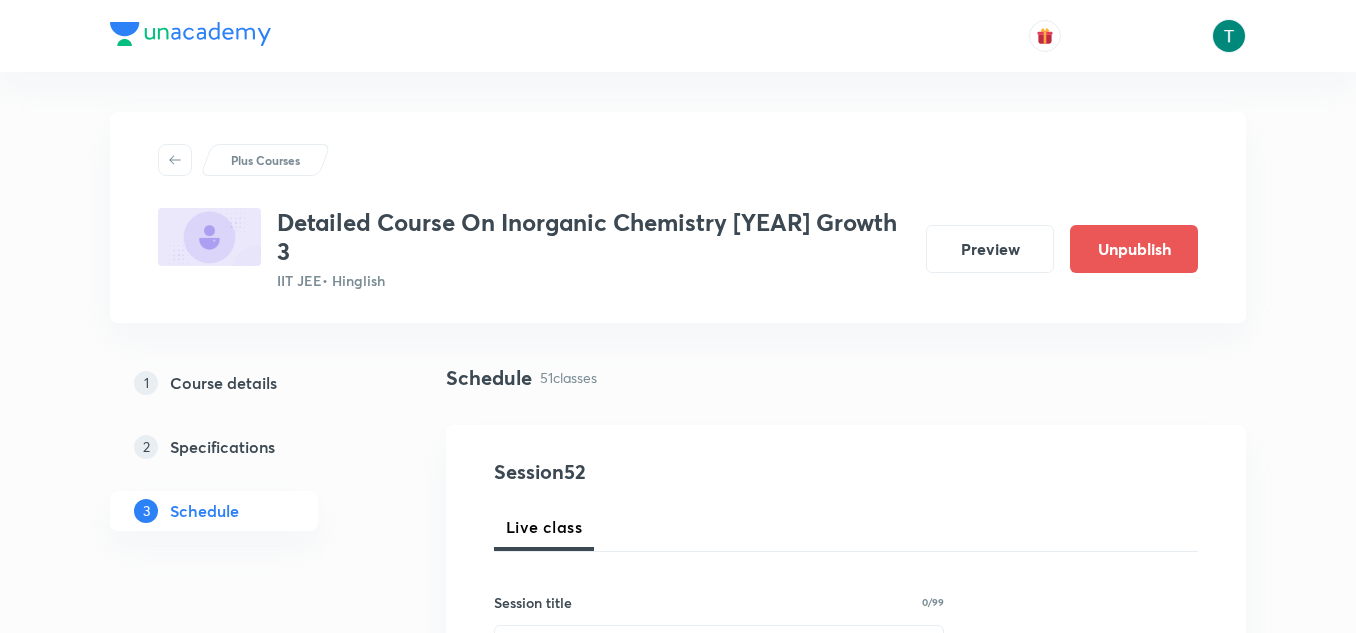 scroll, scrollTop: 7737, scrollLeft: 0, axis: vertical 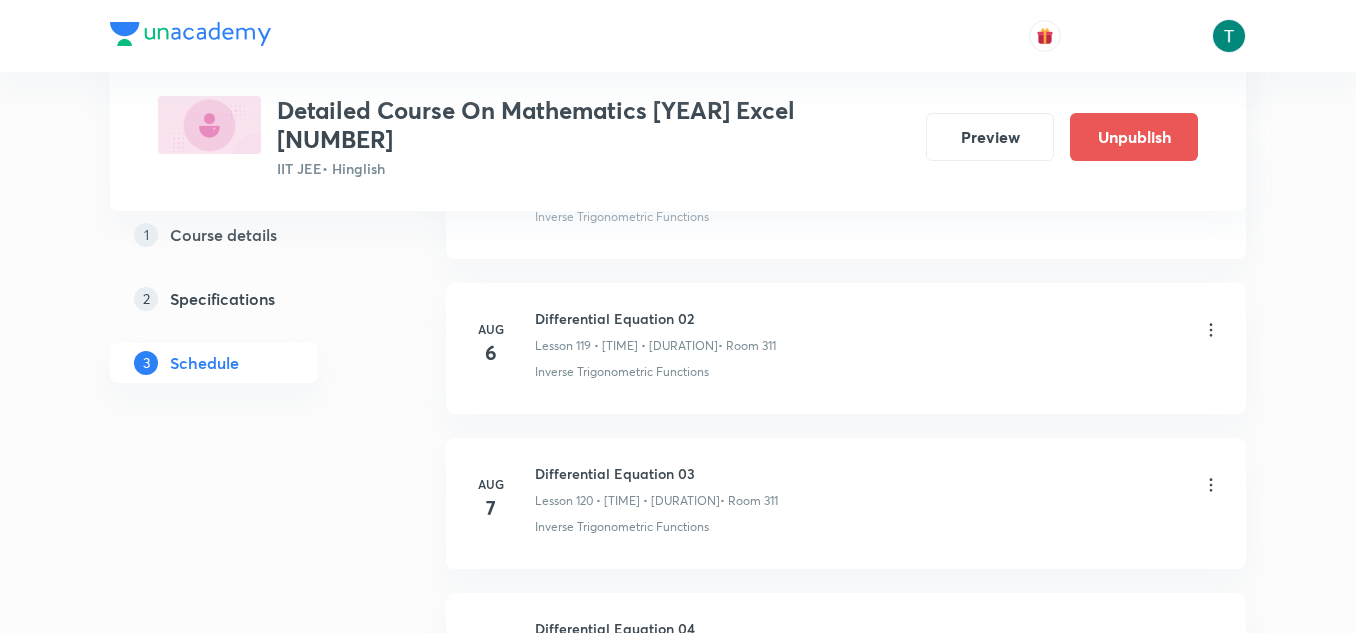 click 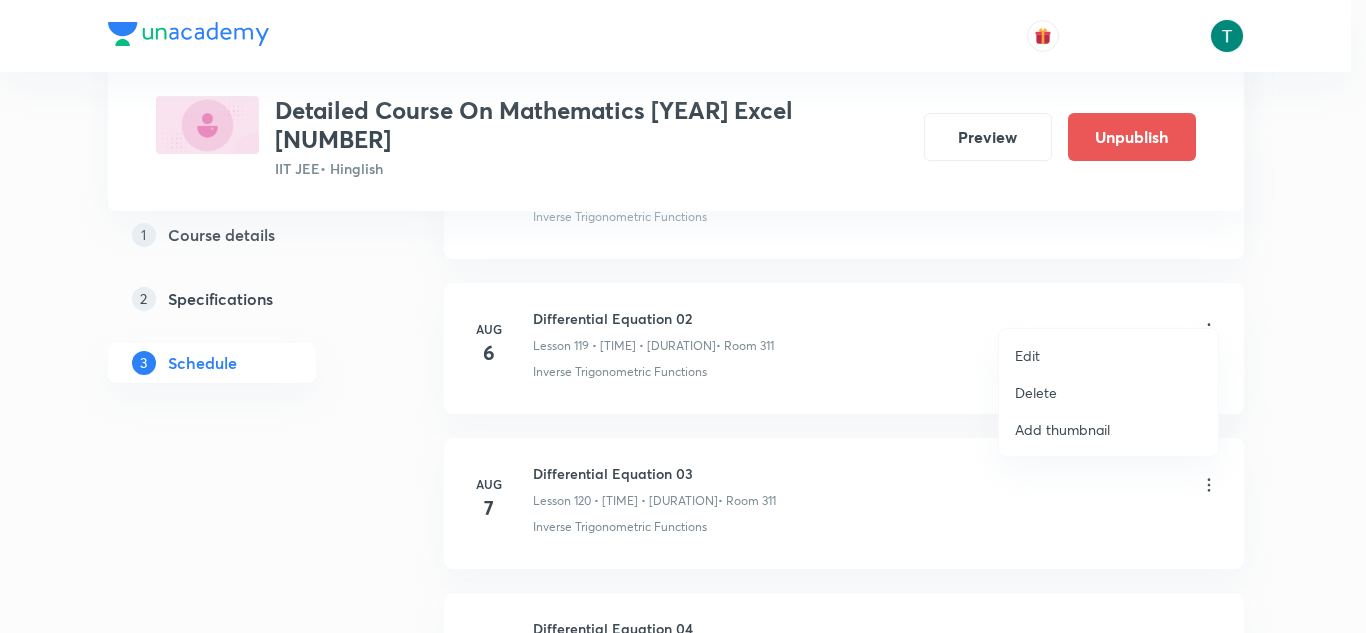 click on "Delete" at bounding box center [1036, 392] 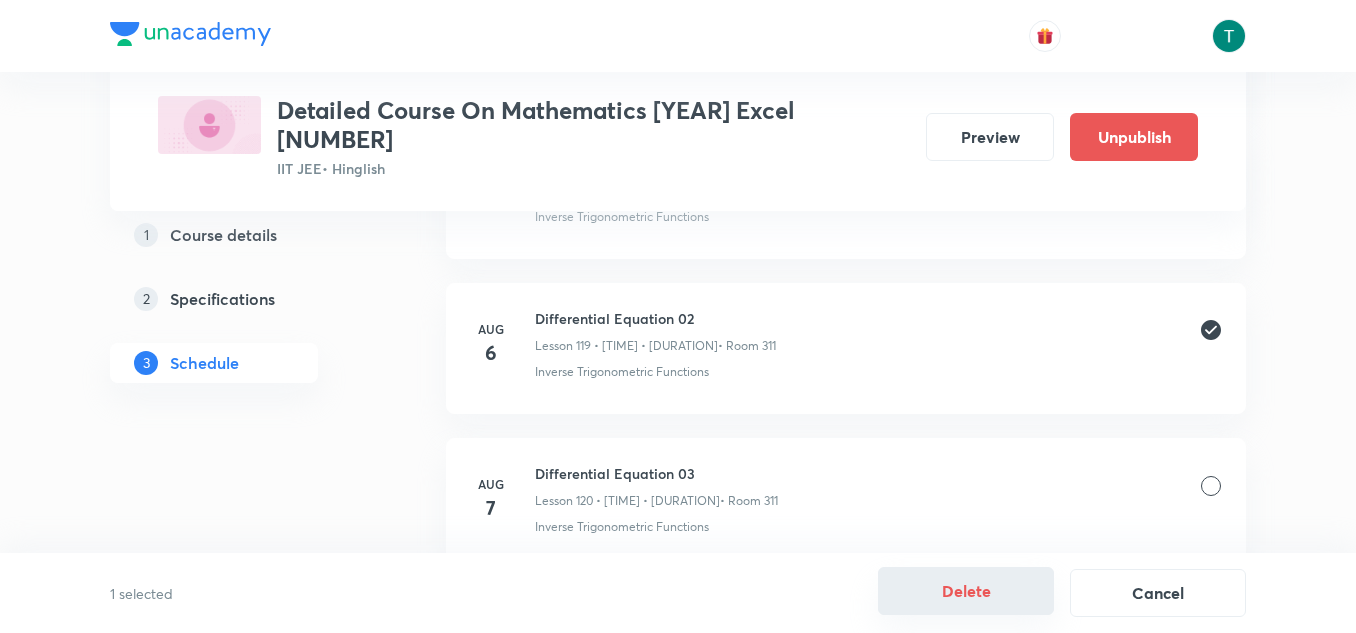 click on "Delete" at bounding box center (966, 591) 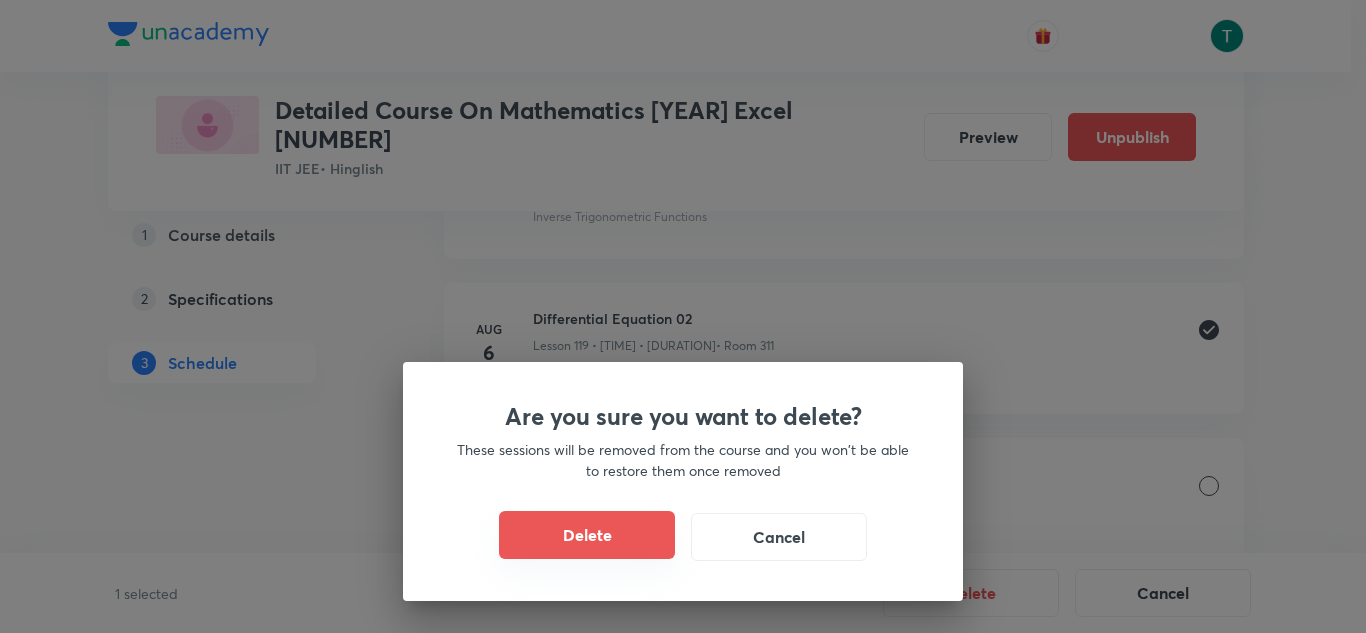 click on "Delete" at bounding box center [587, 535] 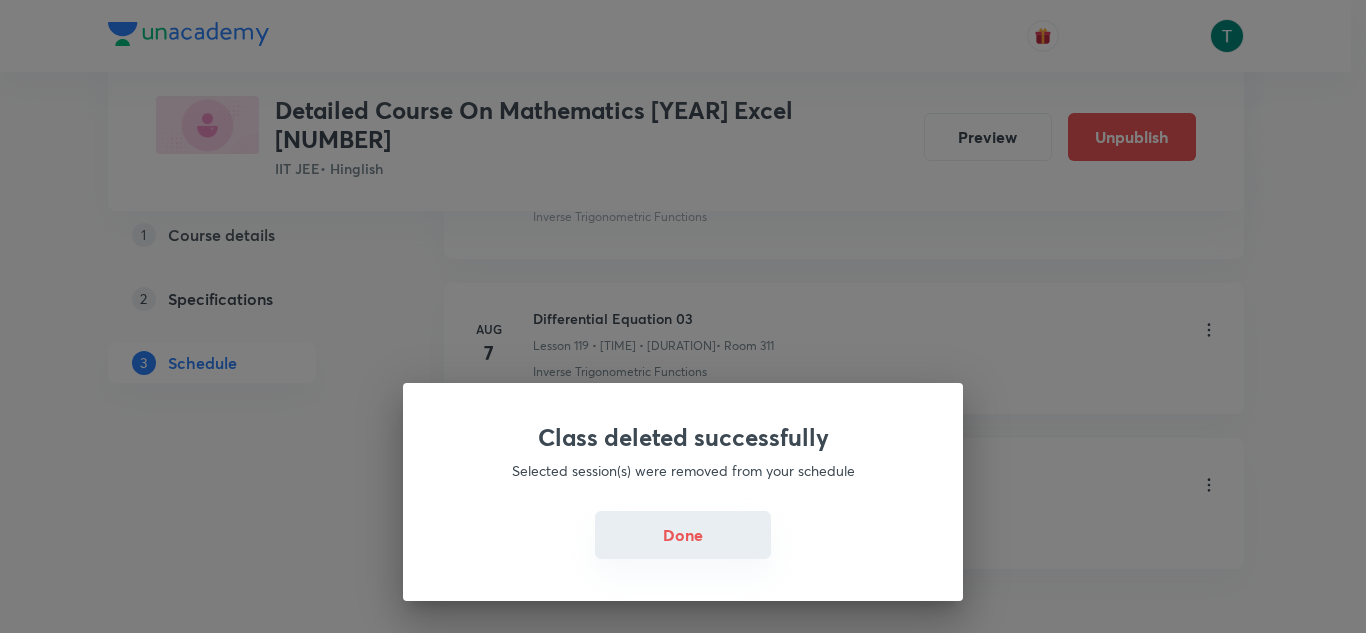 click on "Done" at bounding box center (683, 535) 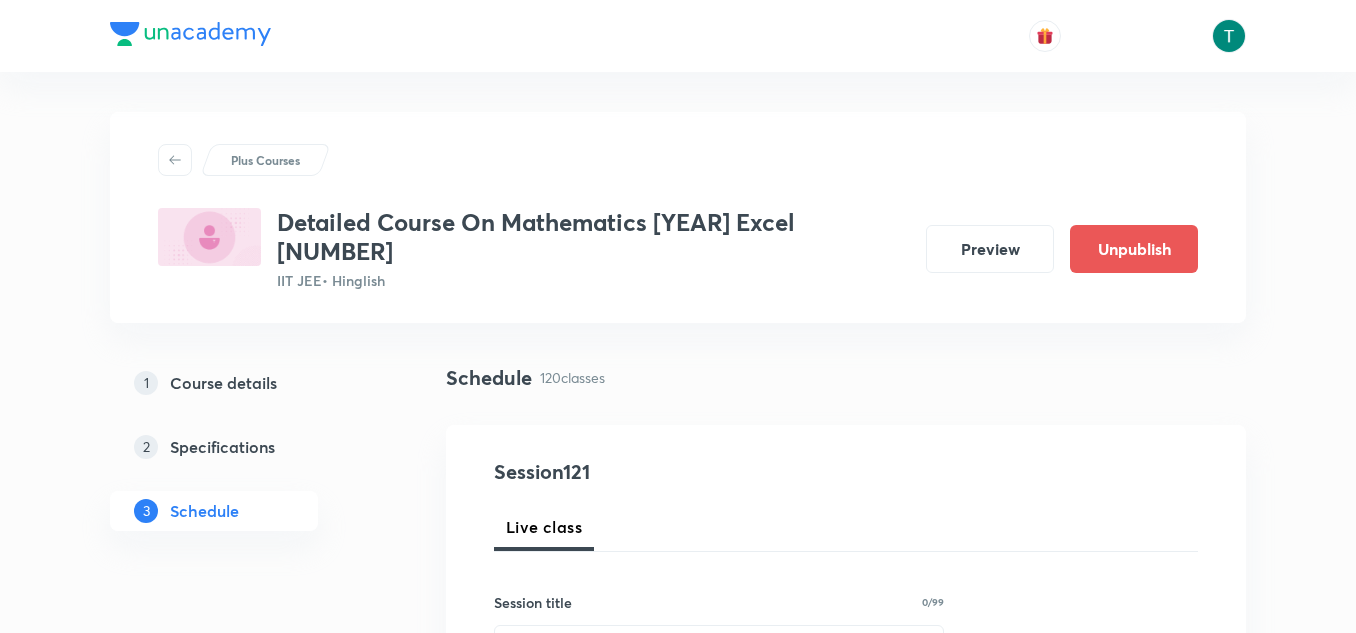 scroll, scrollTop: 0, scrollLeft: 0, axis: both 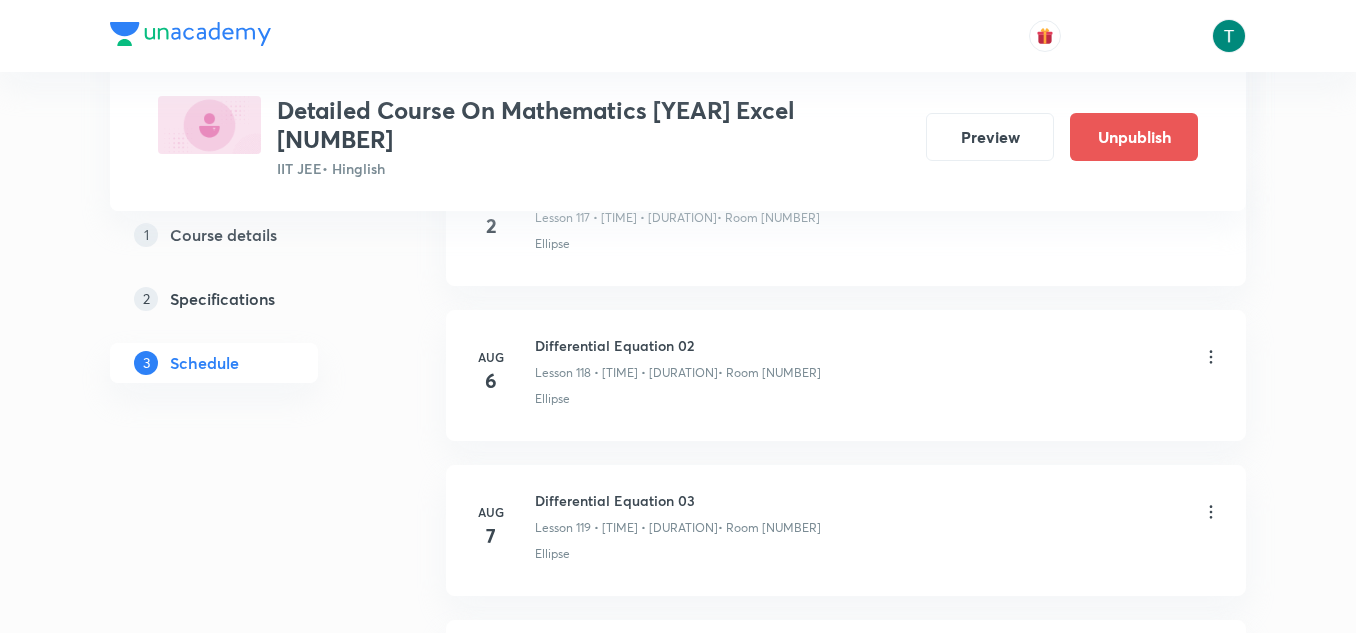 click 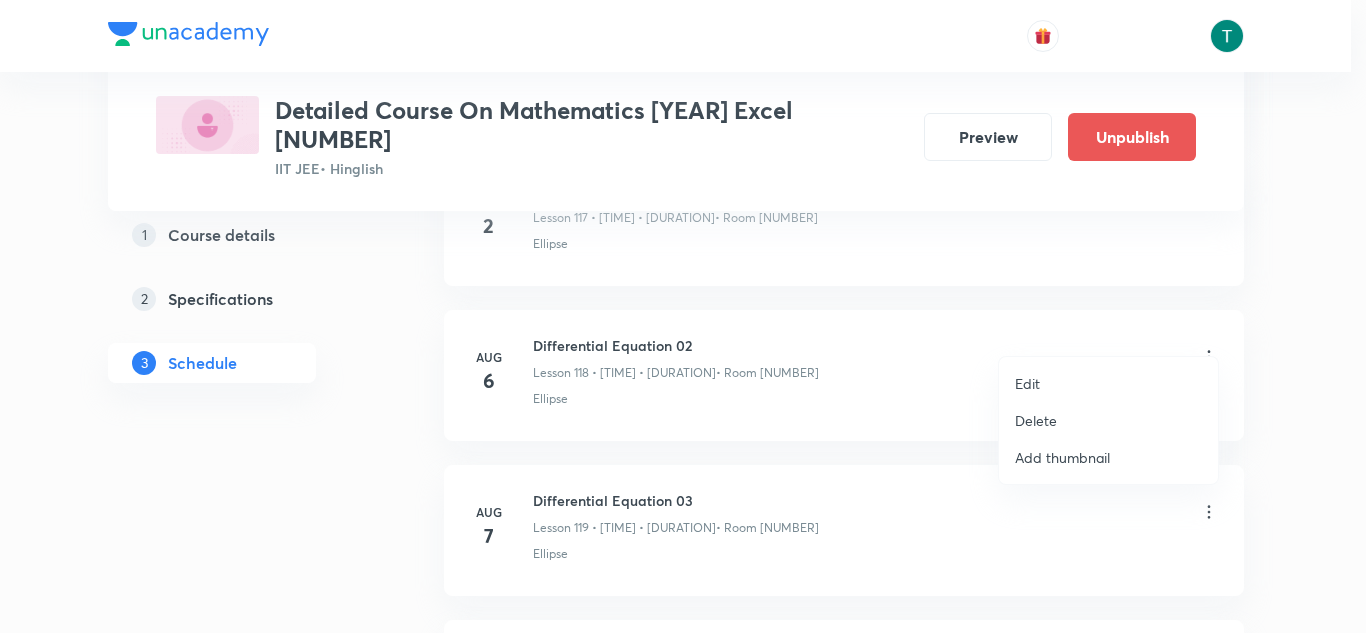 click on "Delete" at bounding box center (1108, 420) 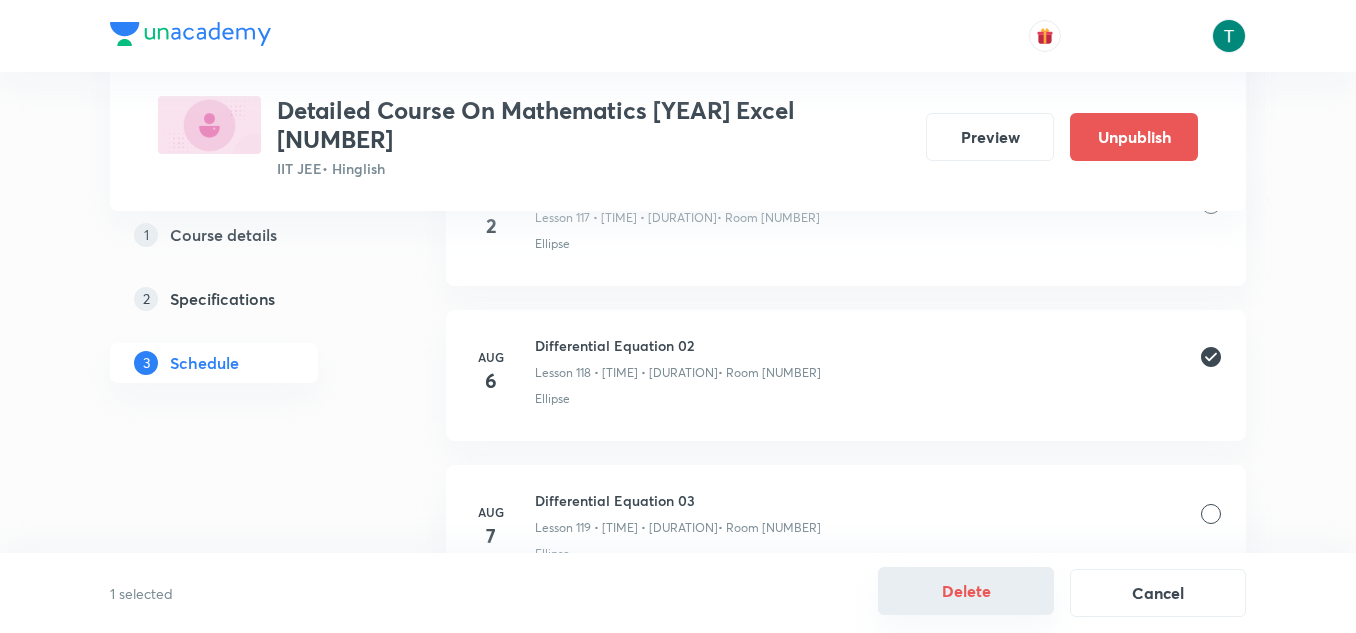 click on "Delete" at bounding box center [966, 591] 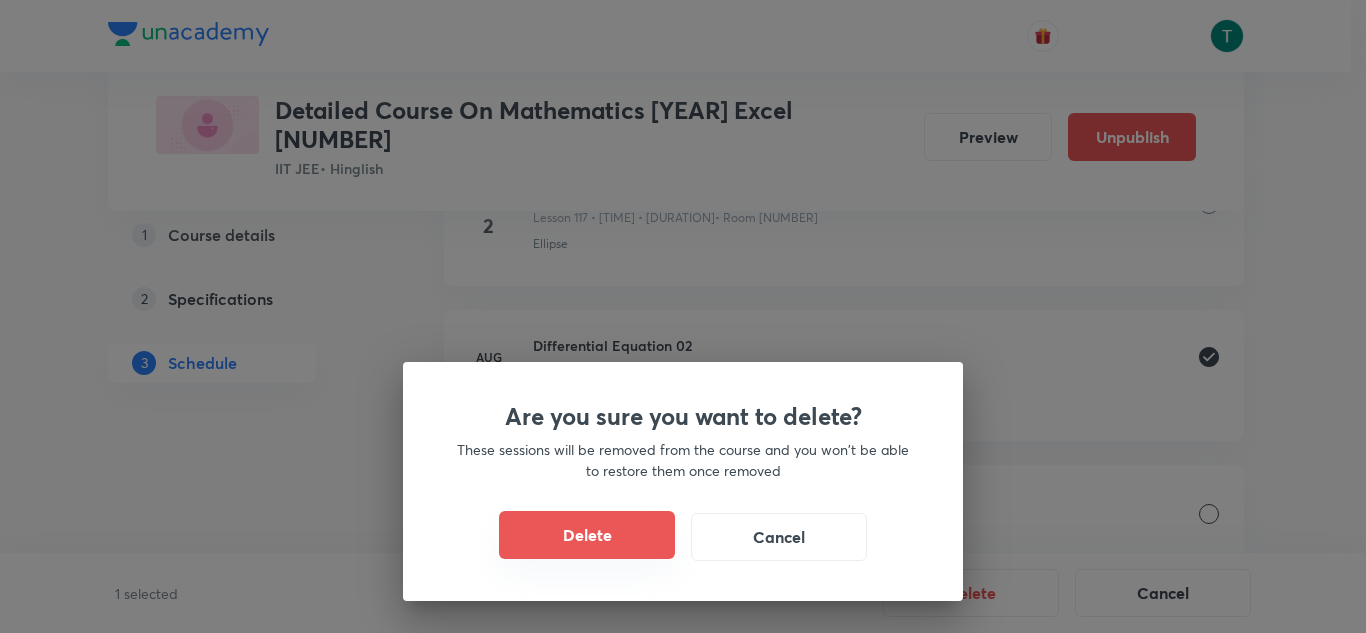 click on "Delete" at bounding box center (587, 535) 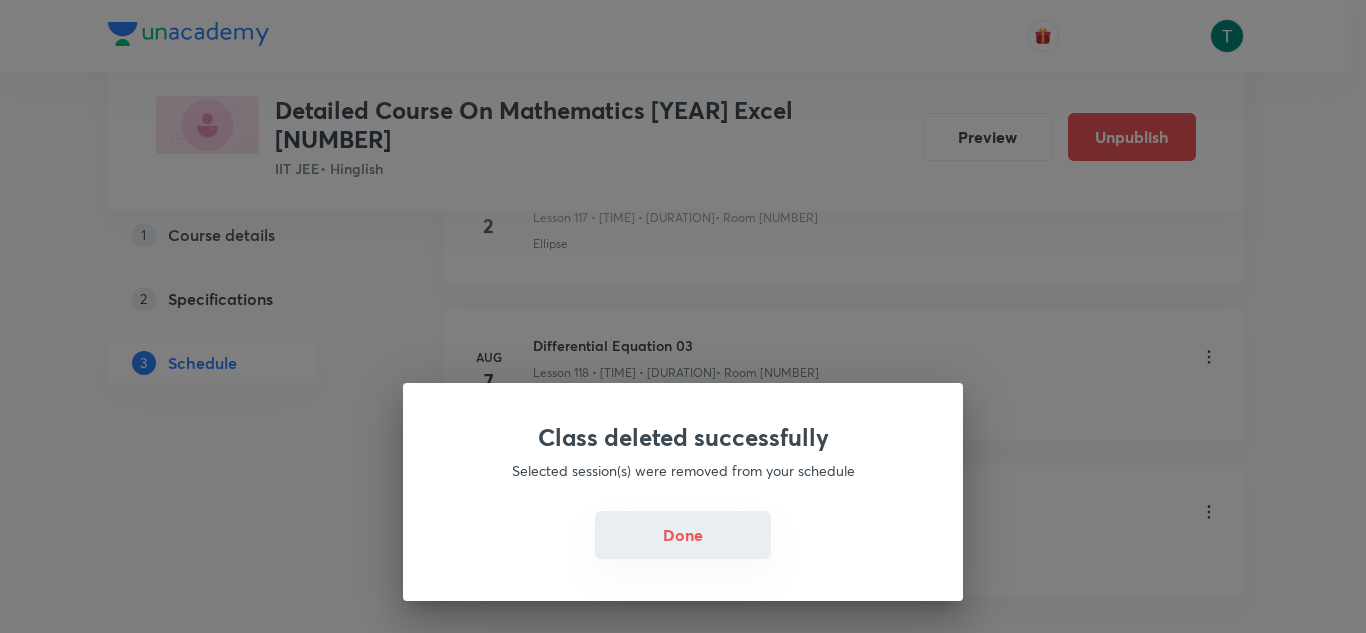 click on "Class deleted successfully Selected session(s) were removed from your schedule Done" at bounding box center (683, 492) 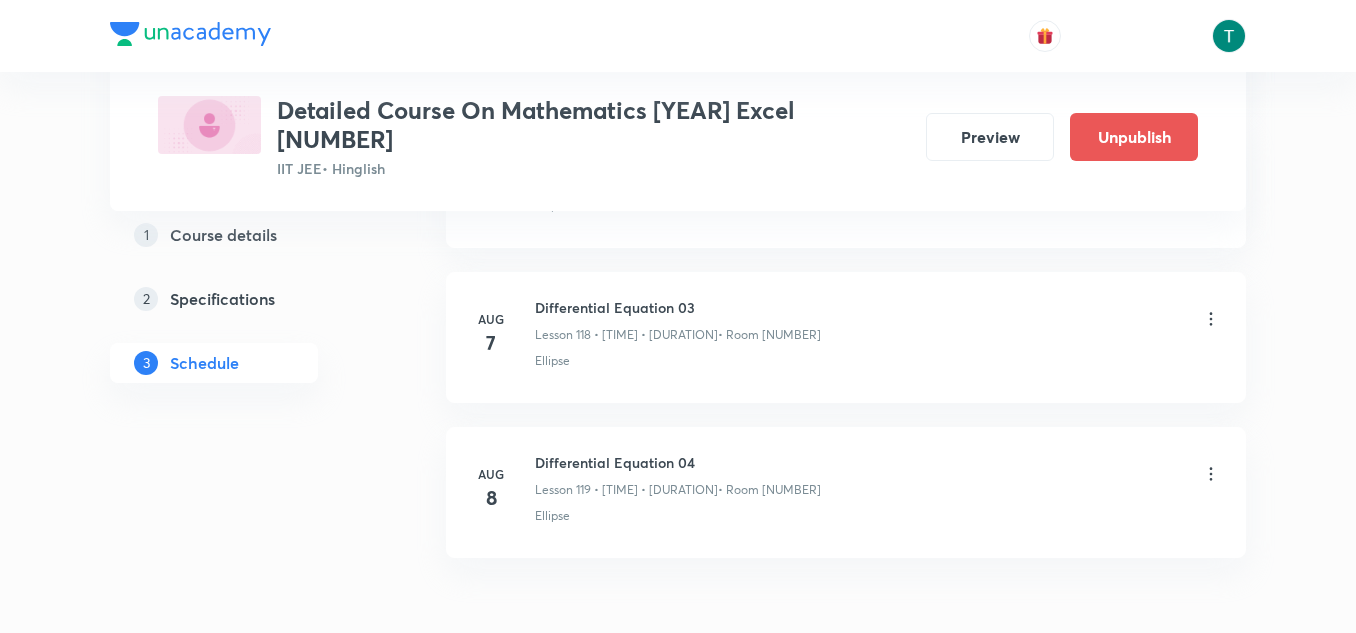 scroll, scrollTop: 19349, scrollLeft: 0, axis: vertical 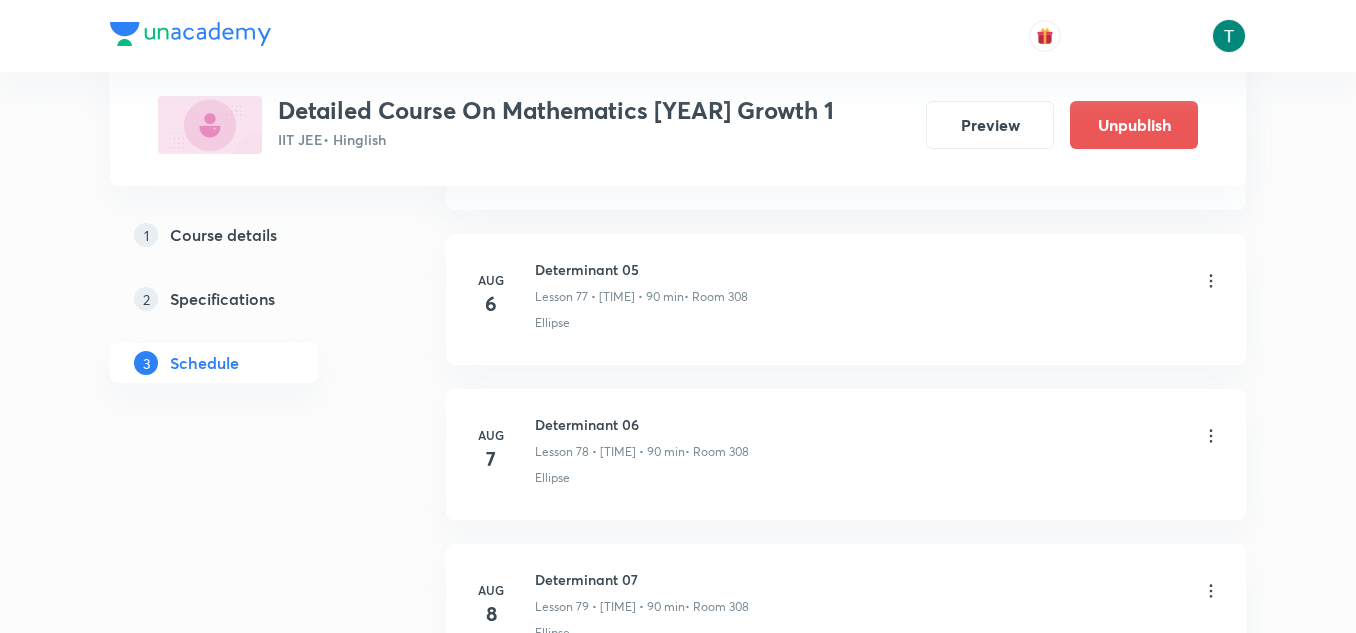 click 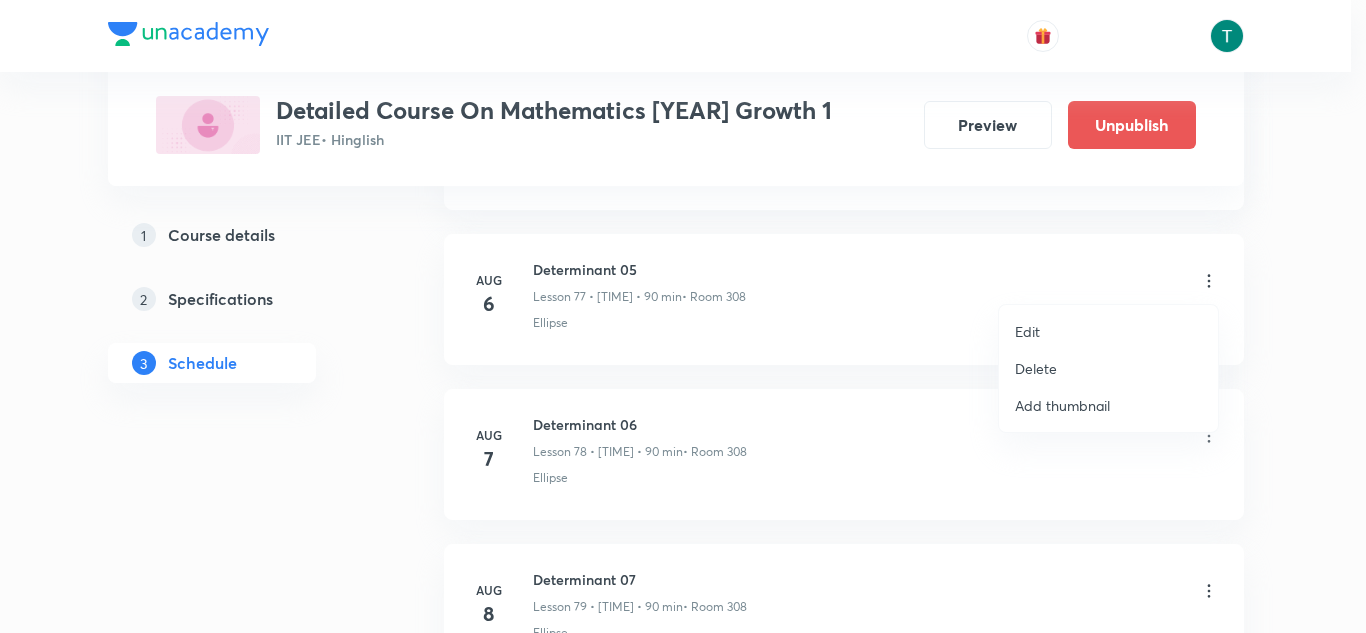 click on "Delete" at bounding box center [1108, 368] 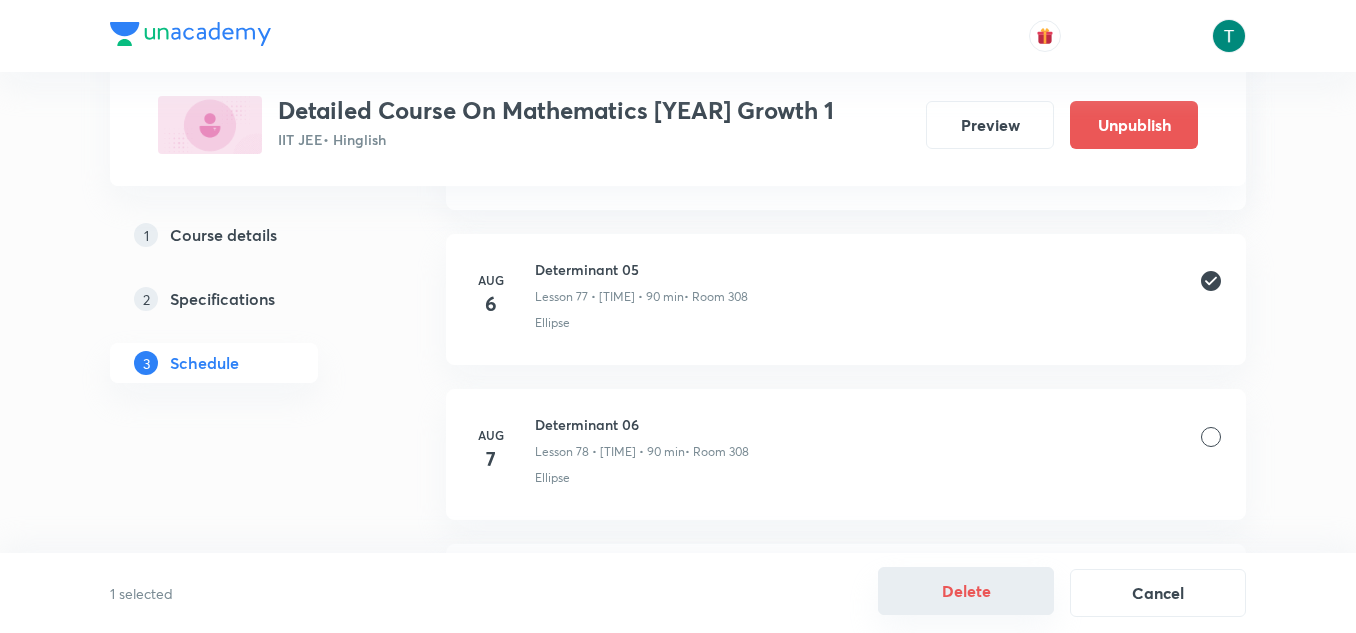 click on "Delete" at bounding box center (966, 591) 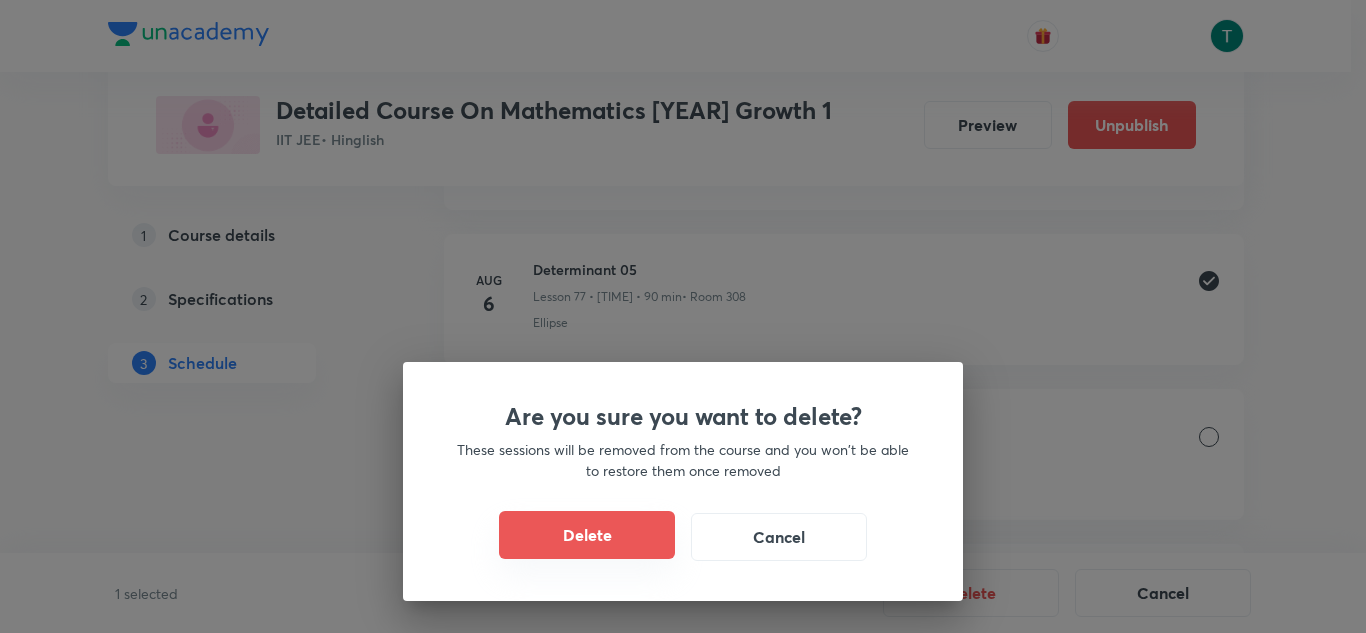 click on "Delete" at bounding box center (587, 535) 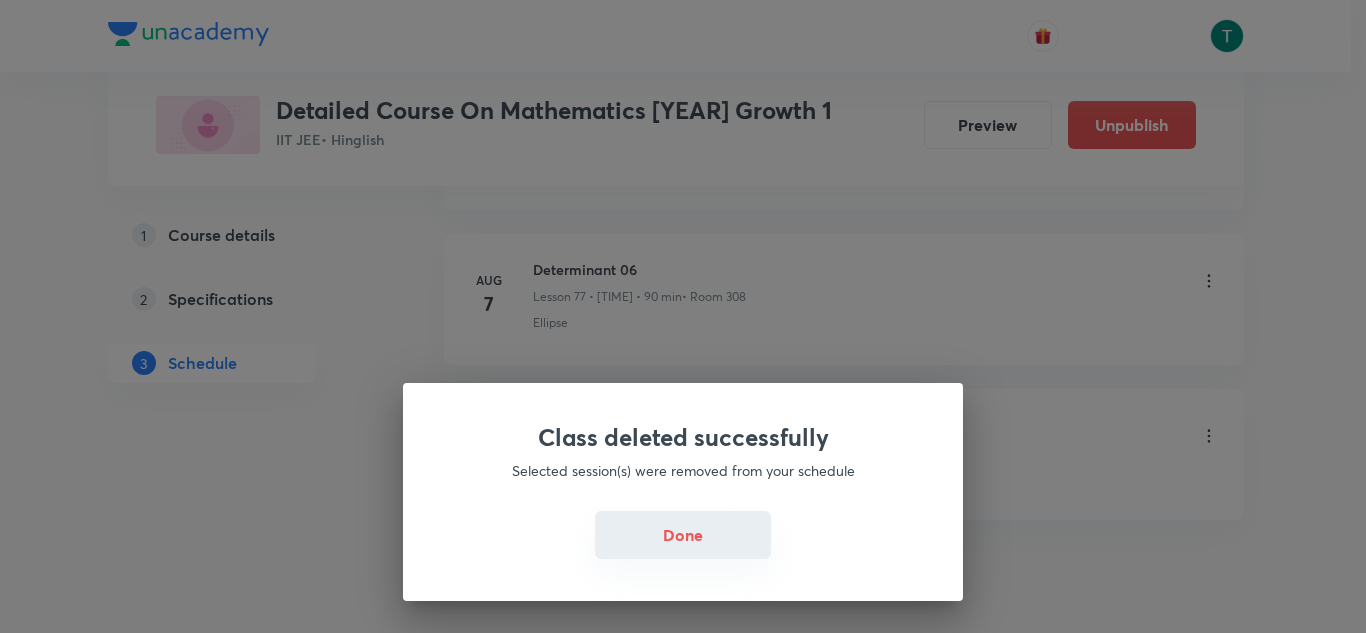 click on "Done" at bounding box center [683, 535] 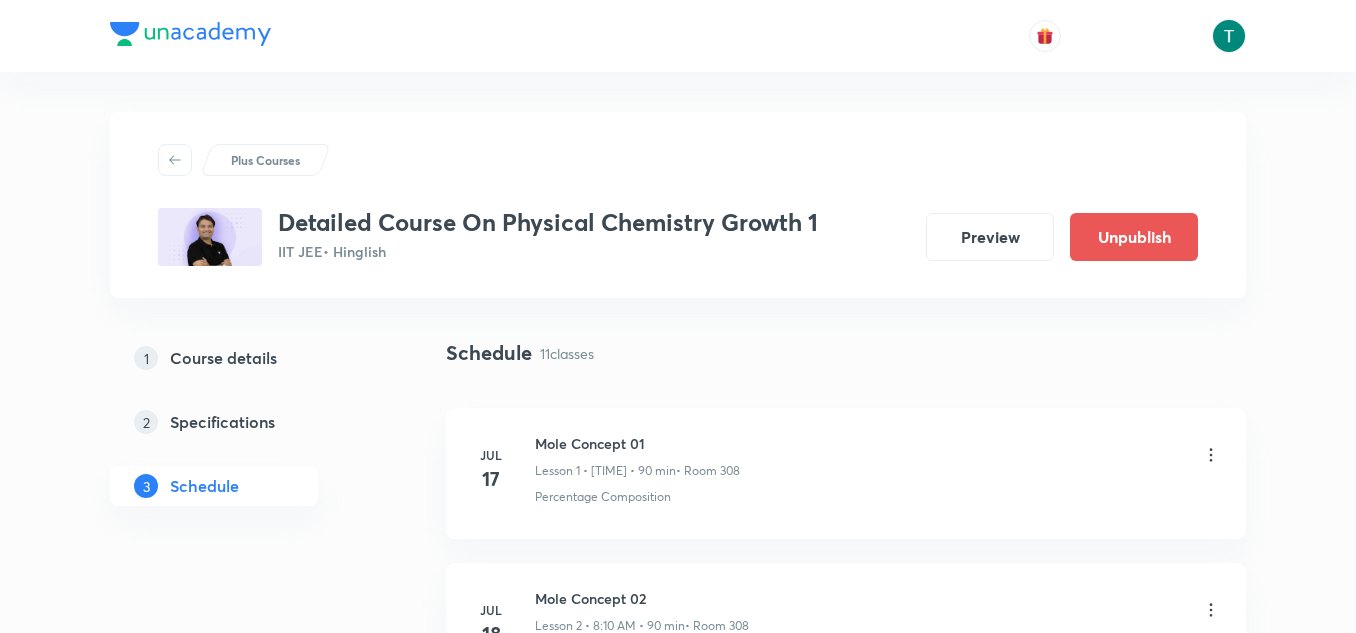 scroll, scrollTop: 2502, scrollLeft: 0, axis: vertical 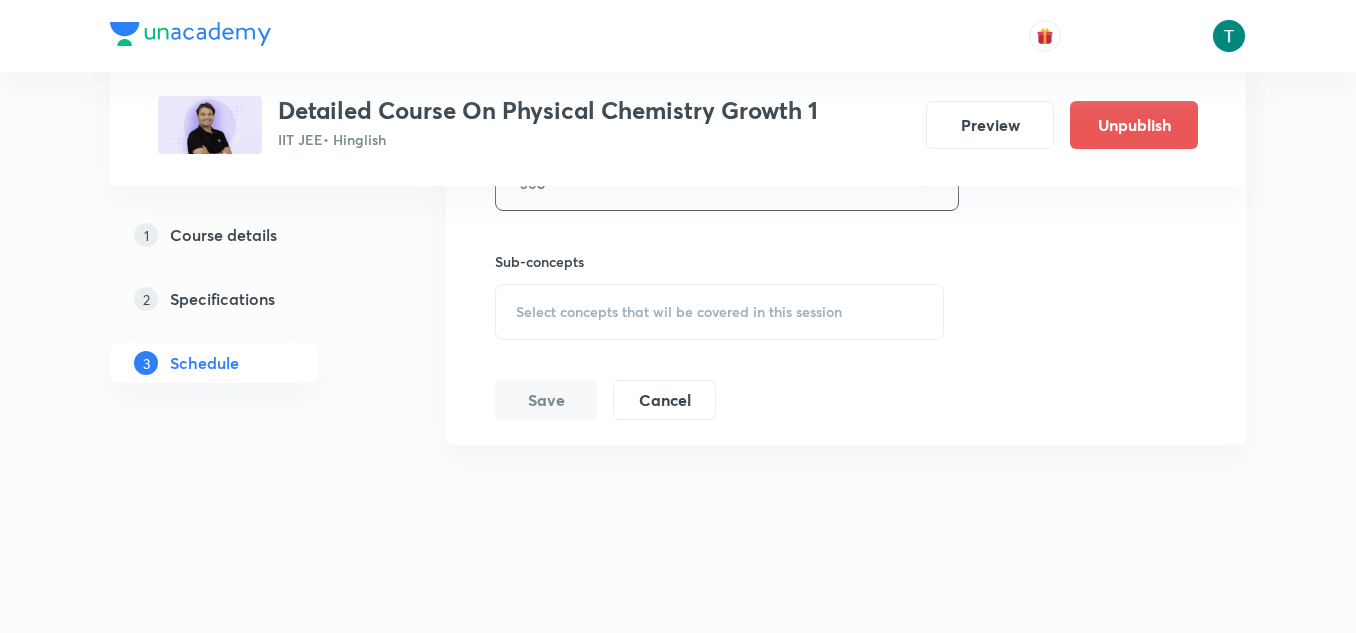 click on "Select concepts that wil be covered in this session" at bounding box center [679, 312] 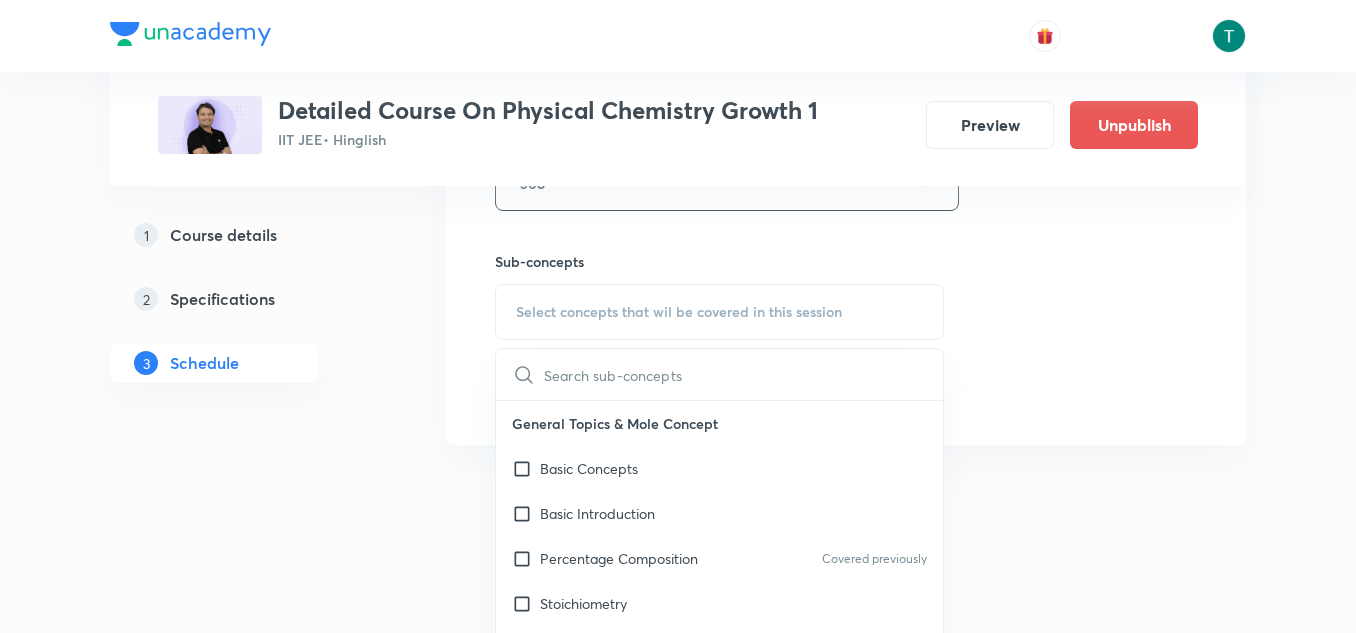 scroll, scrollTop: 2547, scrollLeft: 0, axis: vertical 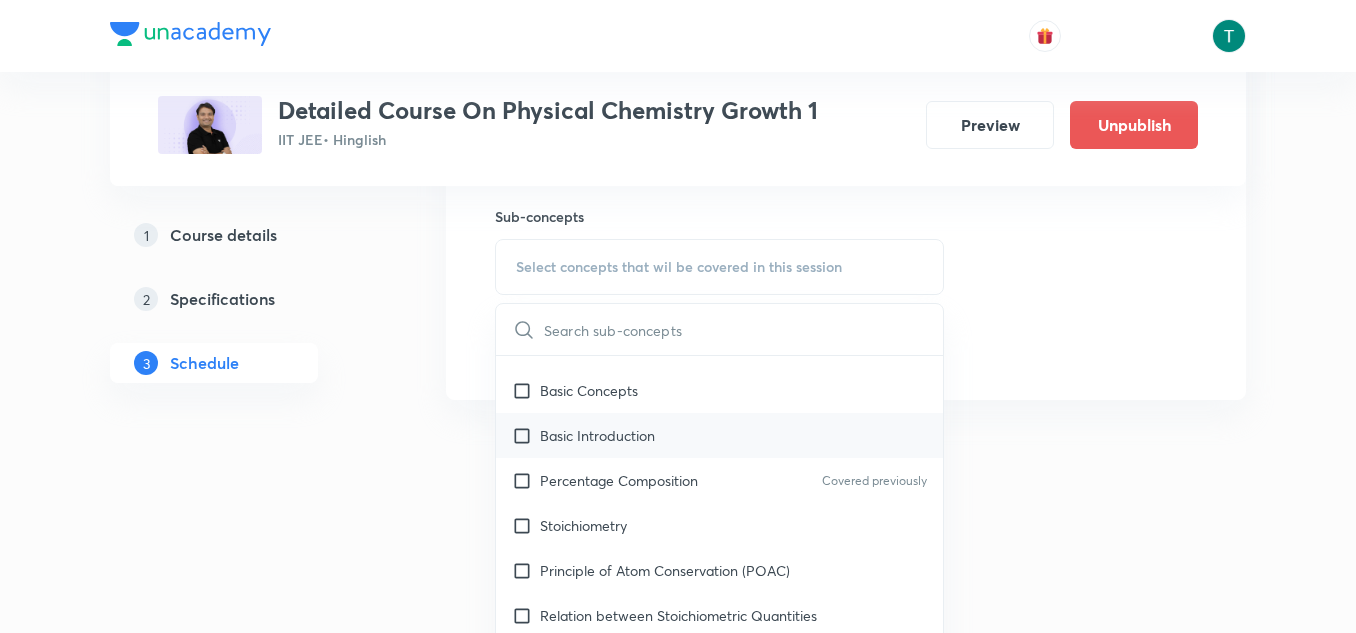 click on "Basic Introduction" at bounding box center [597, 435] 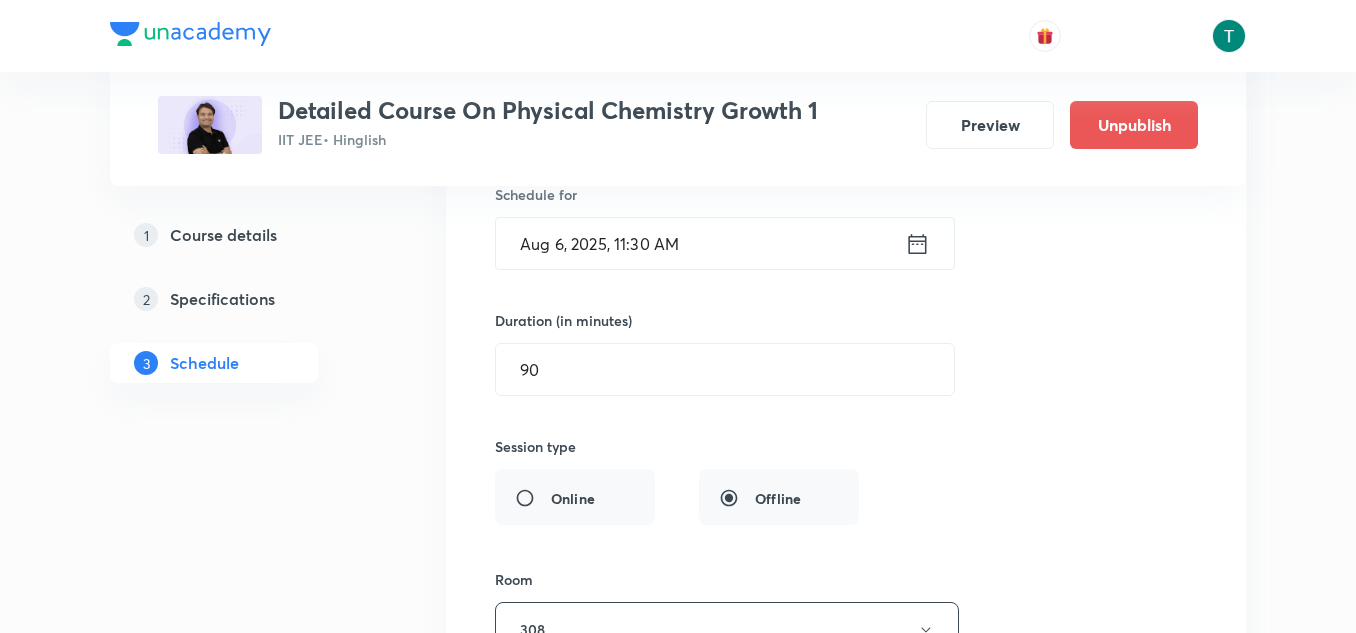 scroll, scrollTop: 2055, scrollLeft: 0, axis: vertical 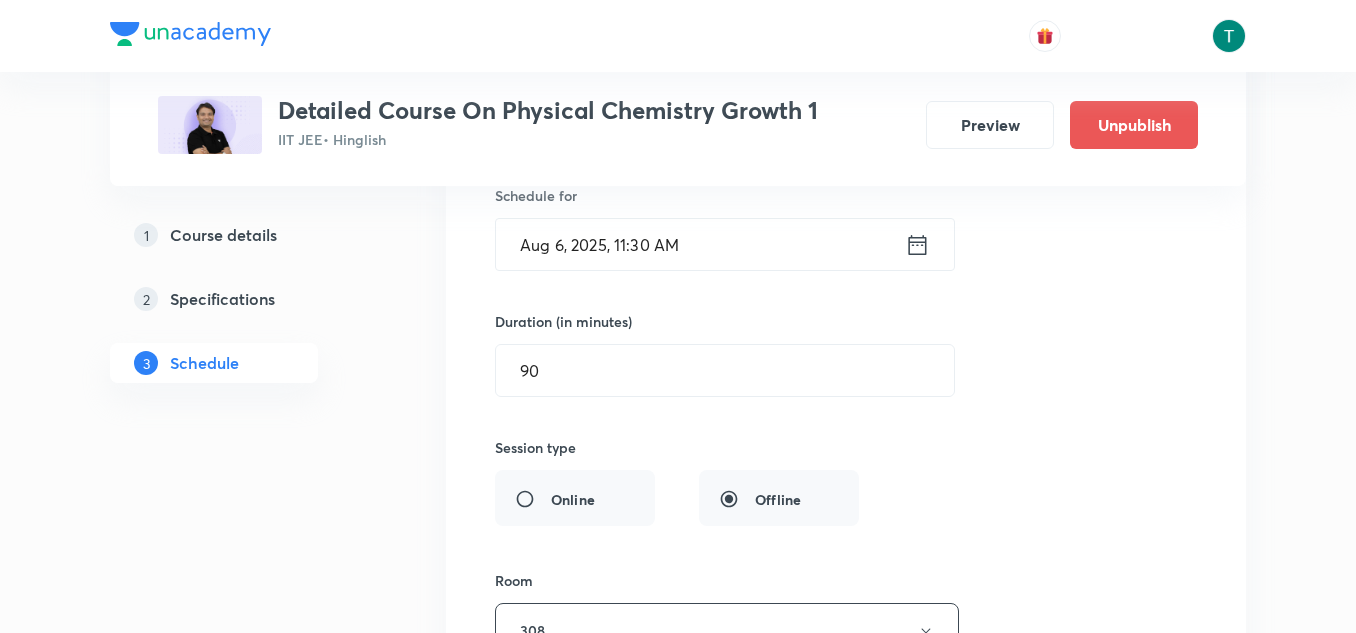 click on "Aug 6, 2025, 11:30 AM" at bounding box center (700, 244) 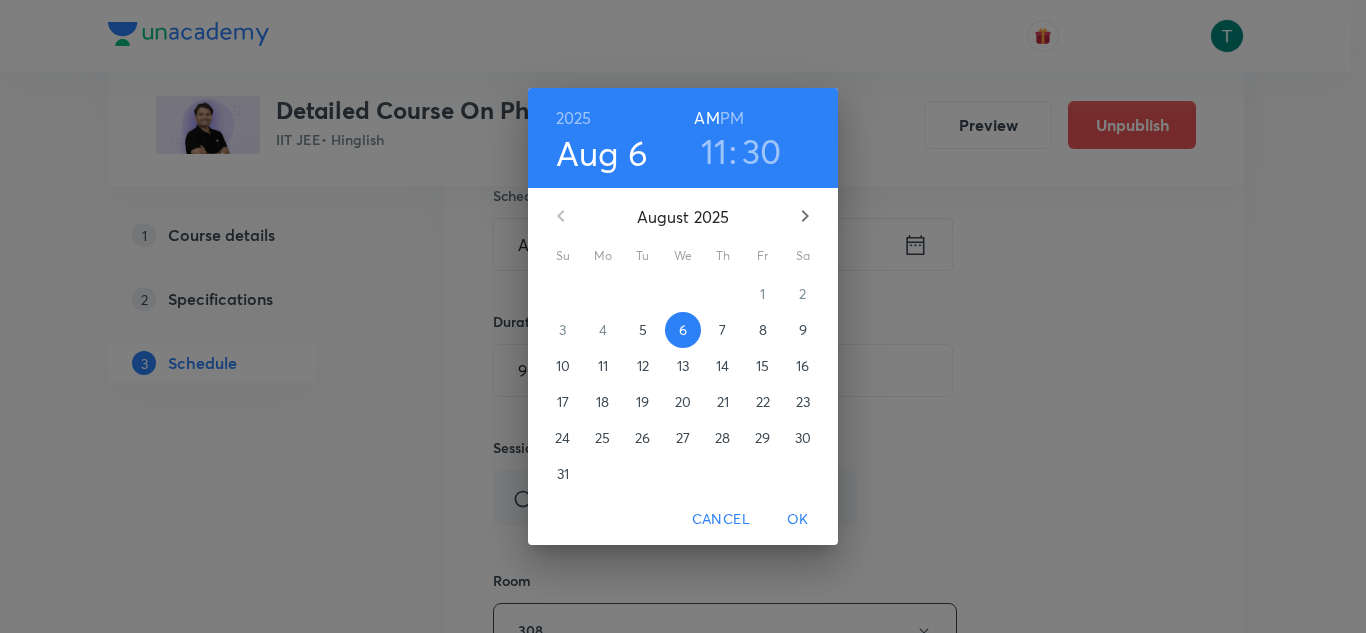 click on "11" at bounding box center (714, 151) 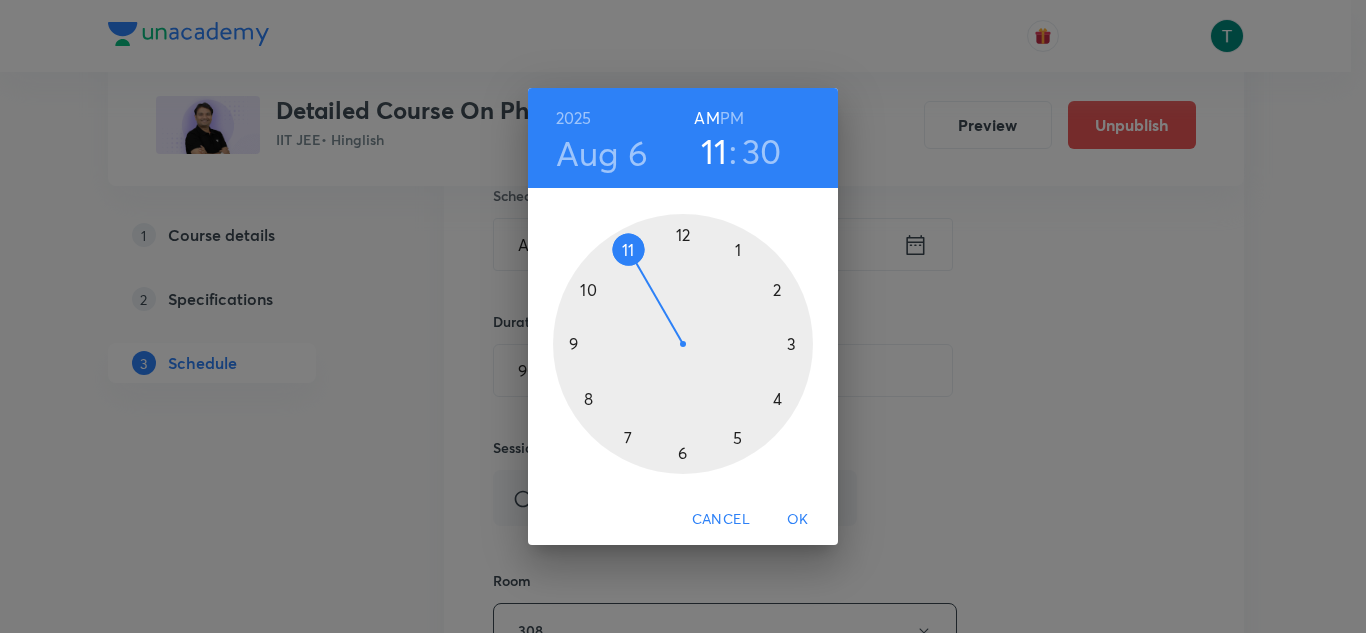 click at bounding box center [683, 344] 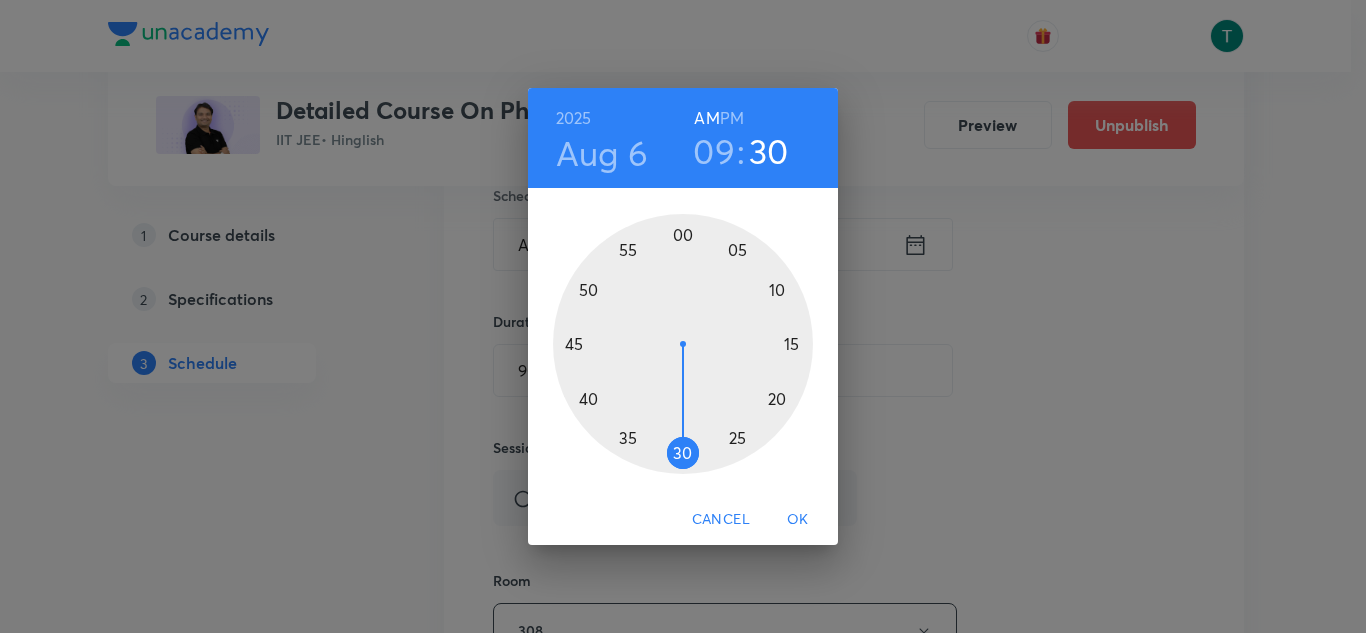 click at bounding box center (683, 344) 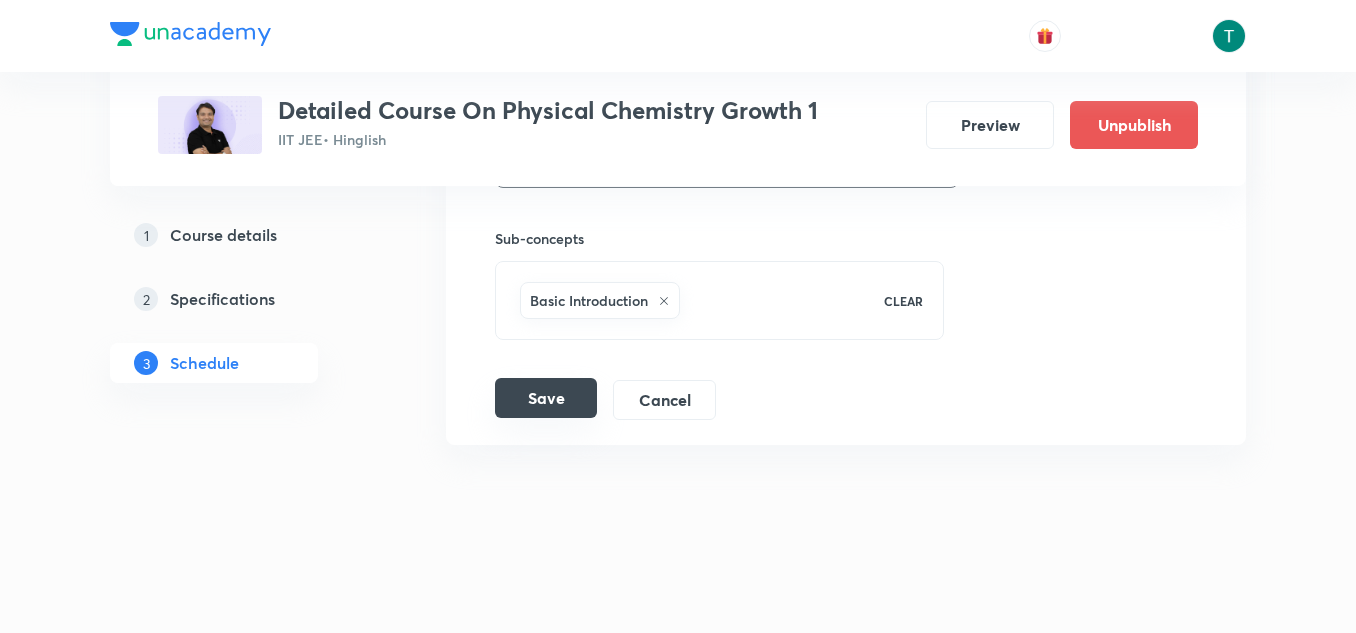 click on "Save" at bounding box center [546, 398] 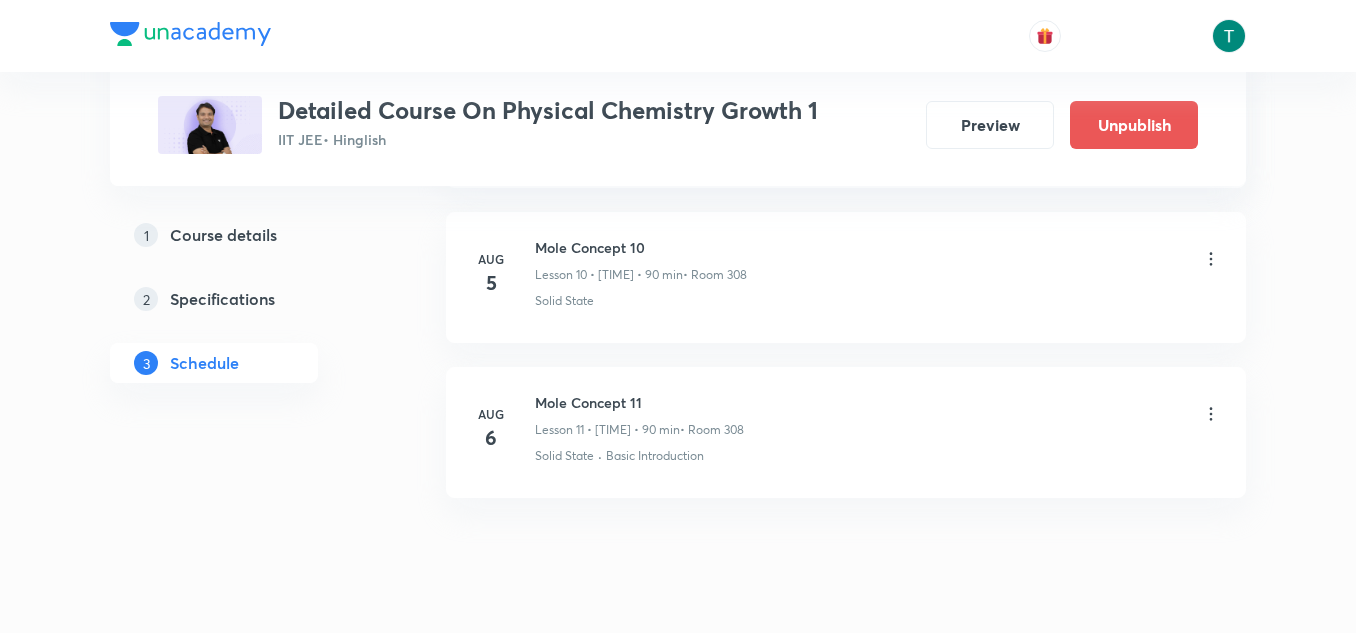 scroll, scrollTop: 1707, scrollLeft: 0, axis: vertical 